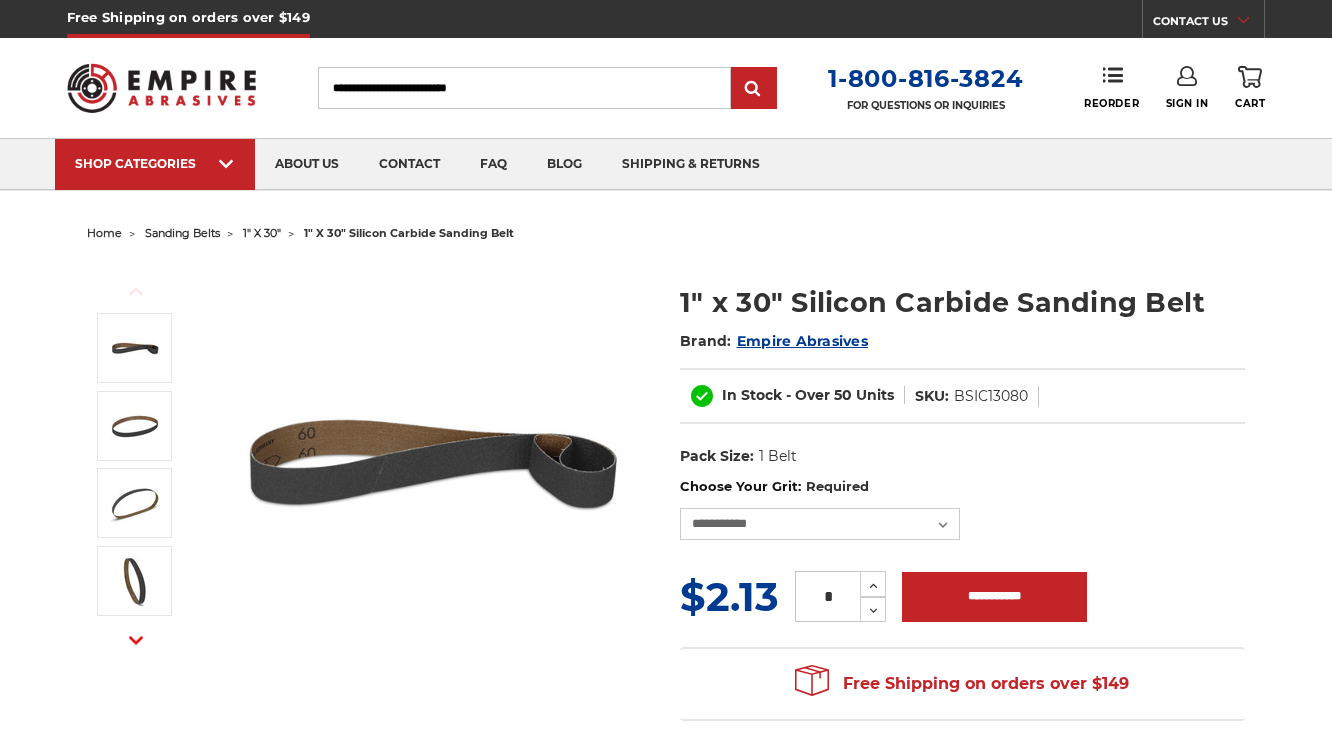 scroll, scrollTop: 0, scrollLeft: 0, axis: both 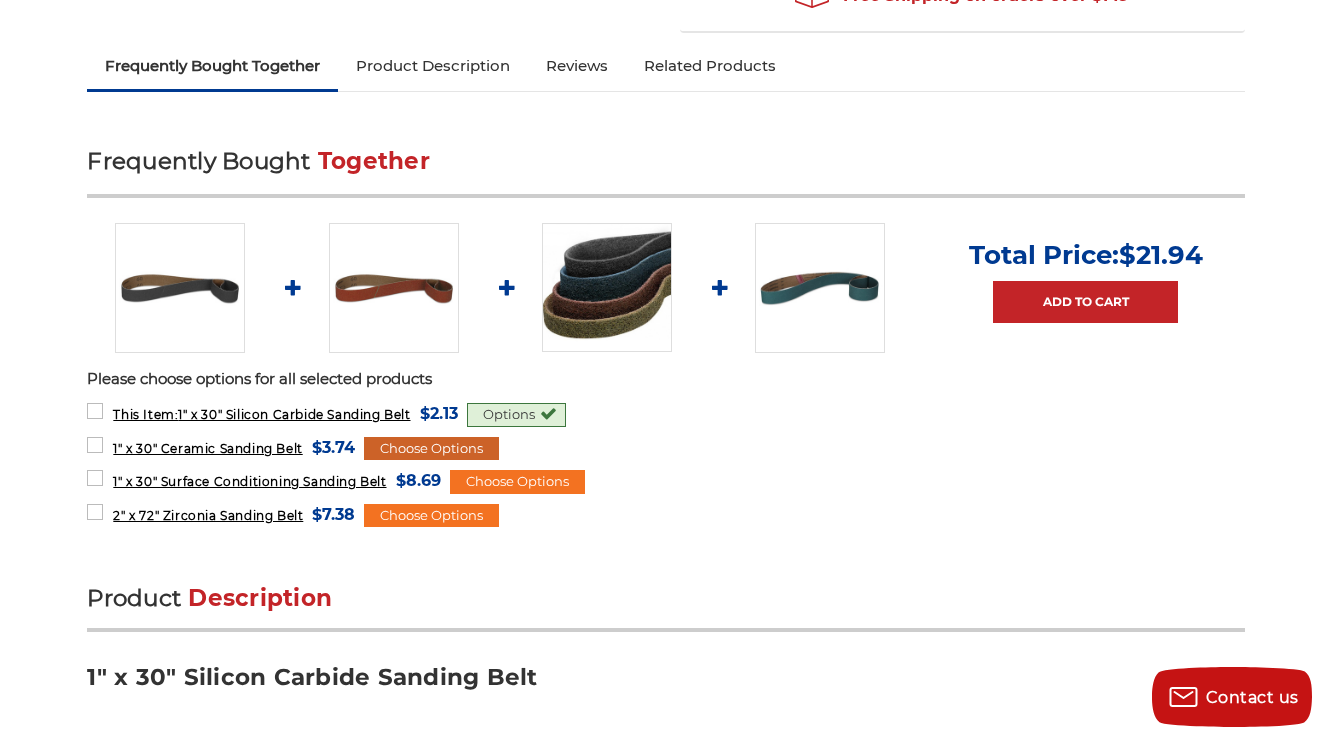click on "Choose Options" at bounding box center (431, 449) 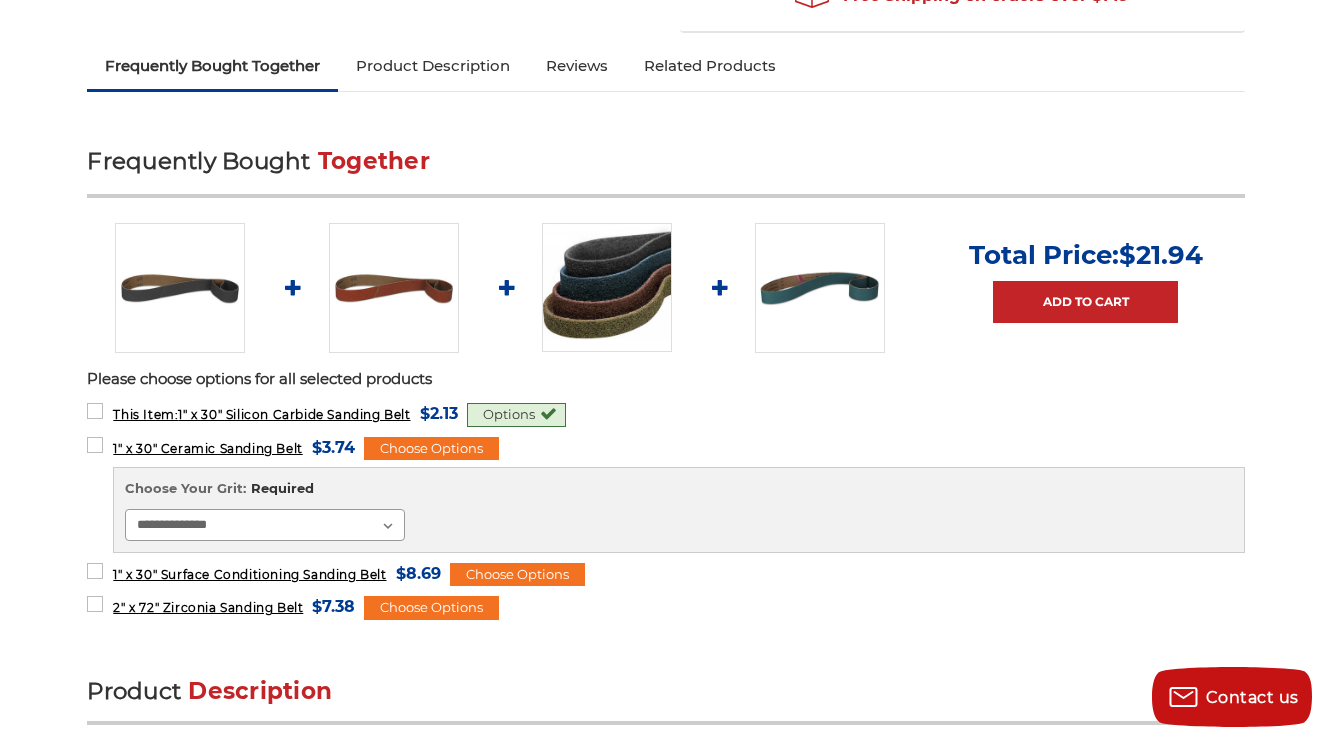 click on "**********" at bounding box center (265, 525) 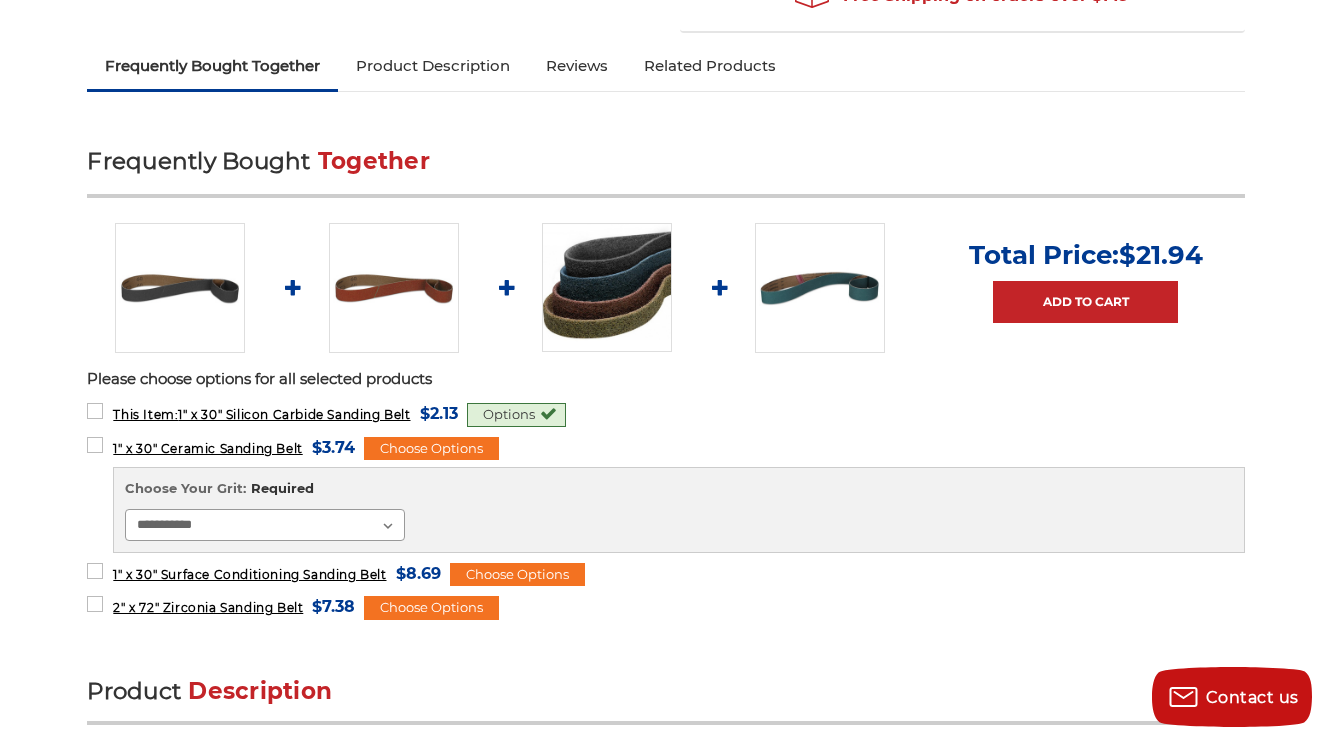 click on "**********" at bounding box center [265, 525] 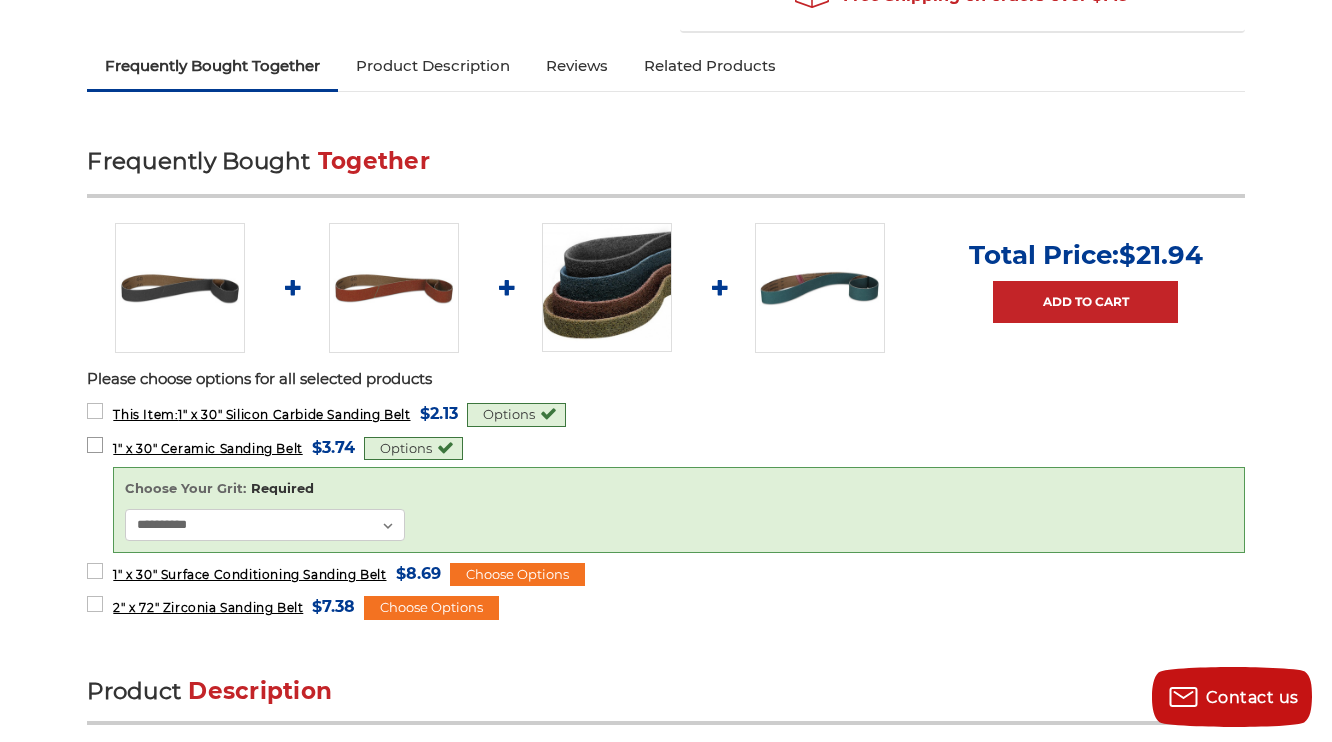 click on "1" x 30" Ceramic Sanding Belt" at bounding box center (207, 448) 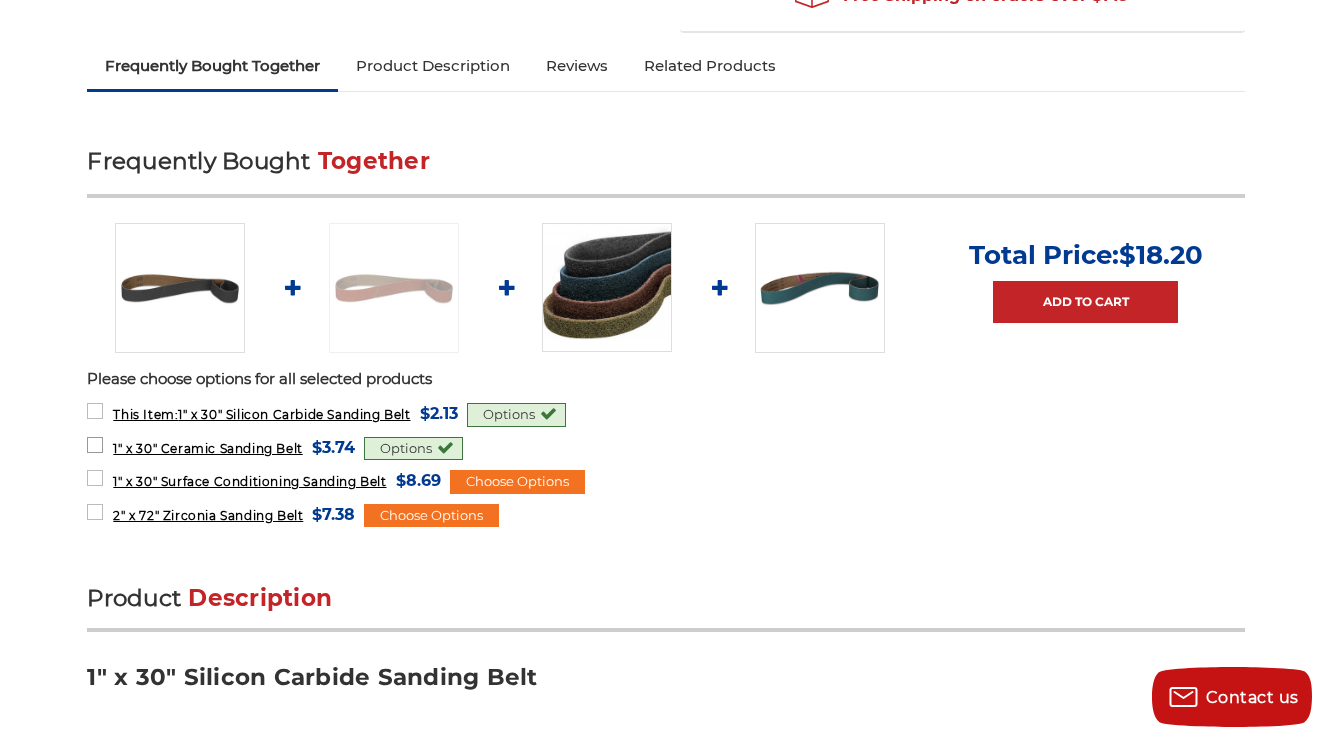 click on "1" x 30" Ceramic Sanding Belt" at bounding box center (207, 448) 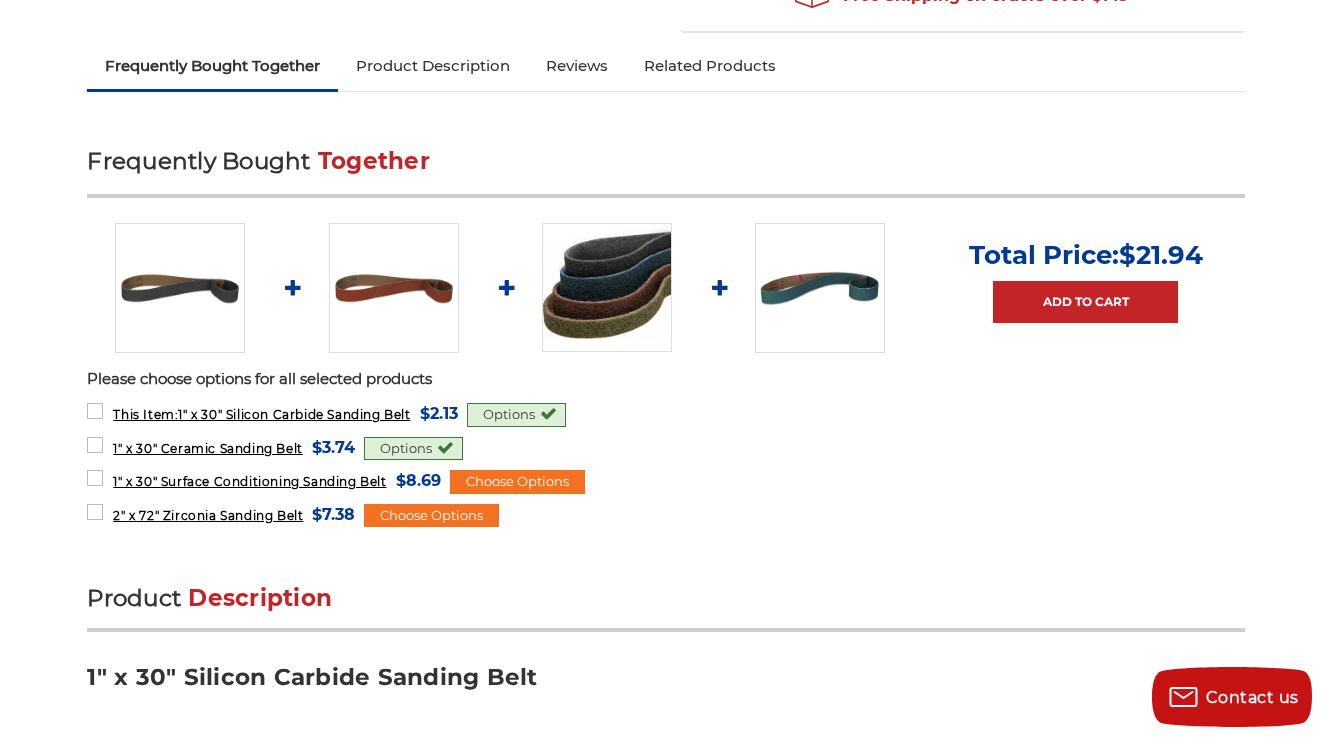 click at bounding box center (394, 288) 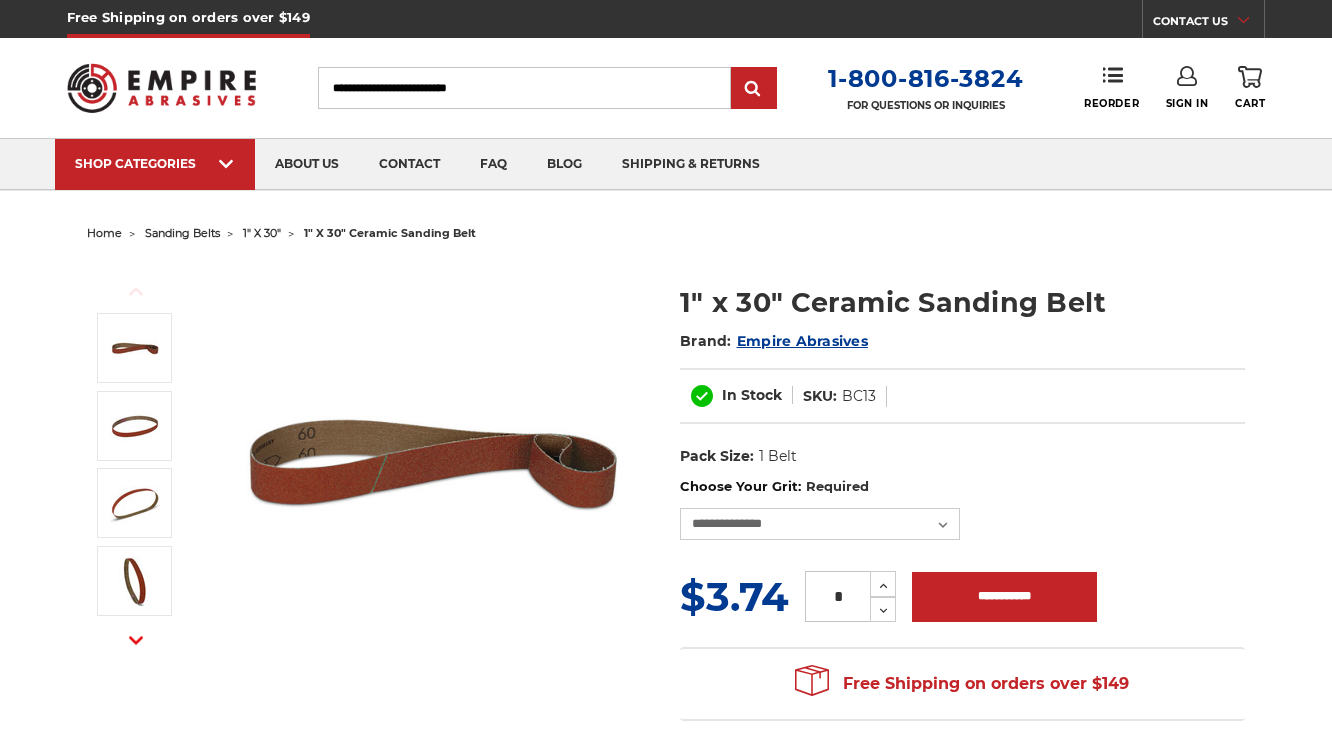 scroll, scrollTop: 0, scrollLeft: 0, axis: both 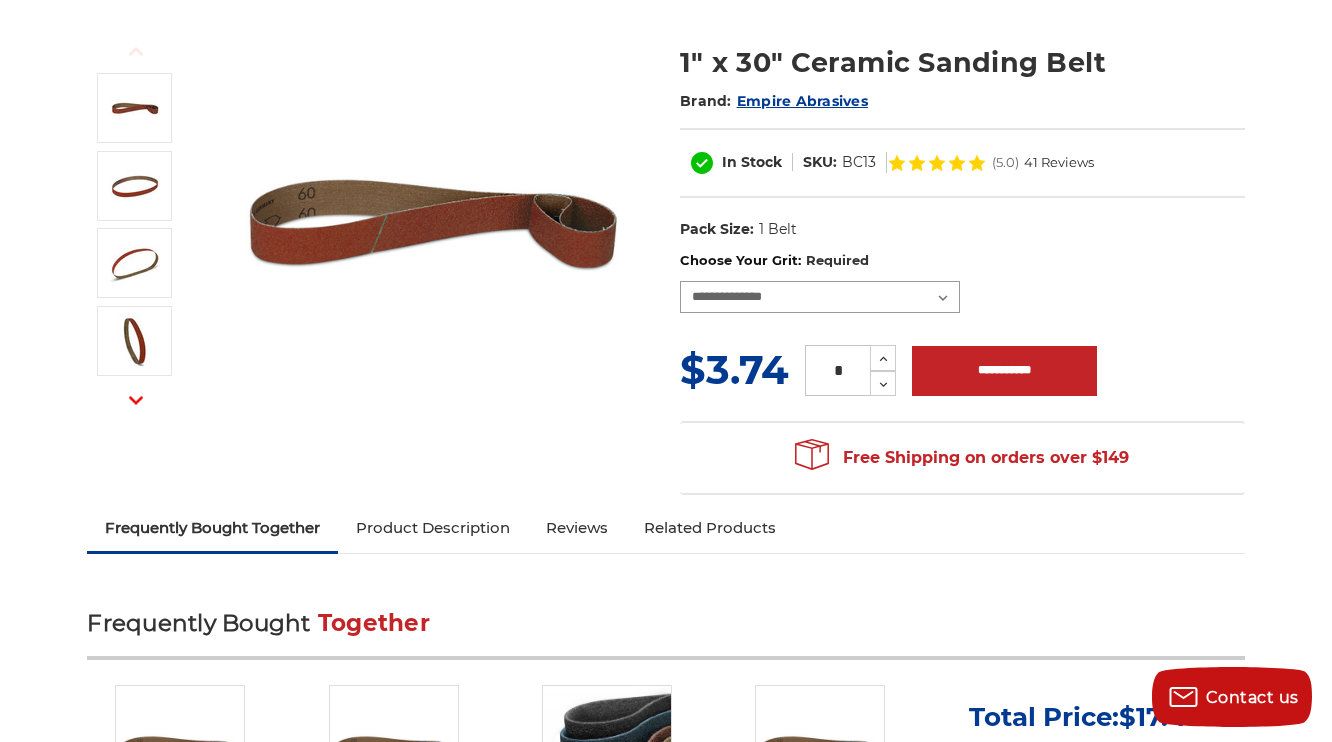 click on "**********" at bounding box center (820, 297) 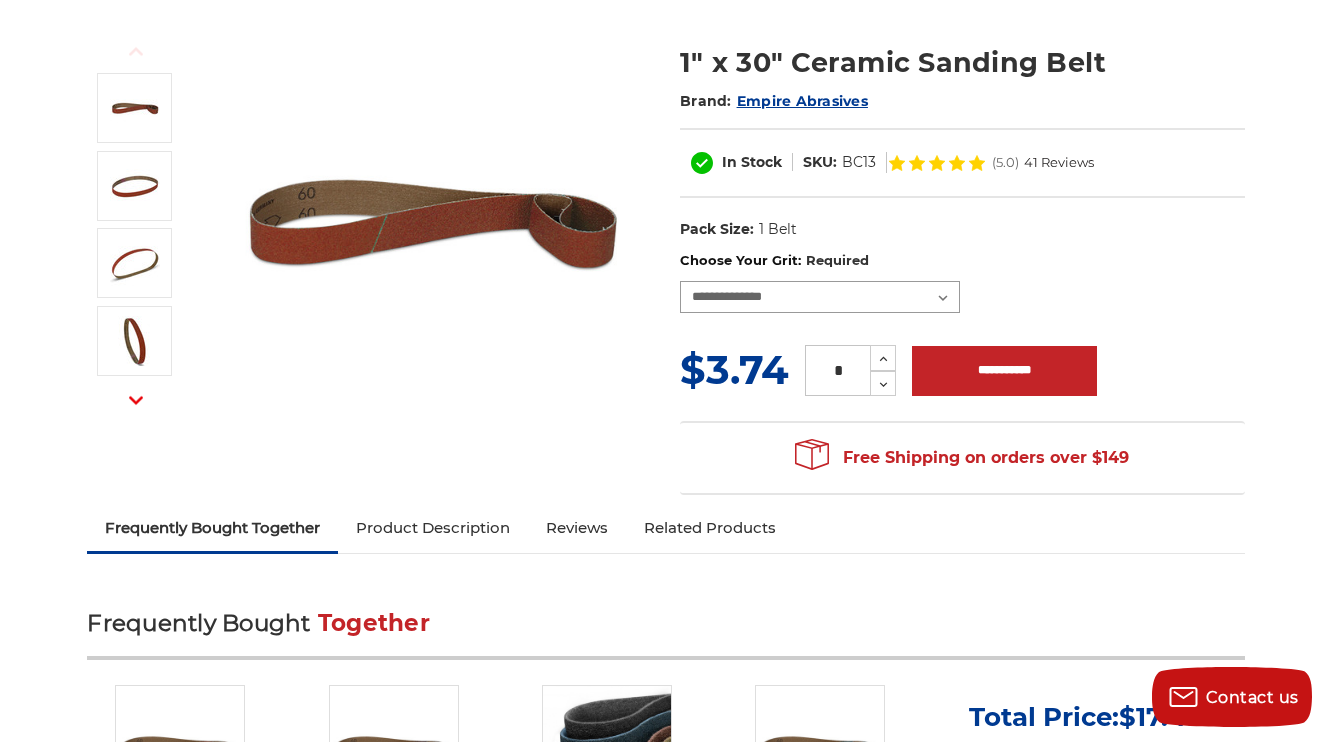 select on "****" 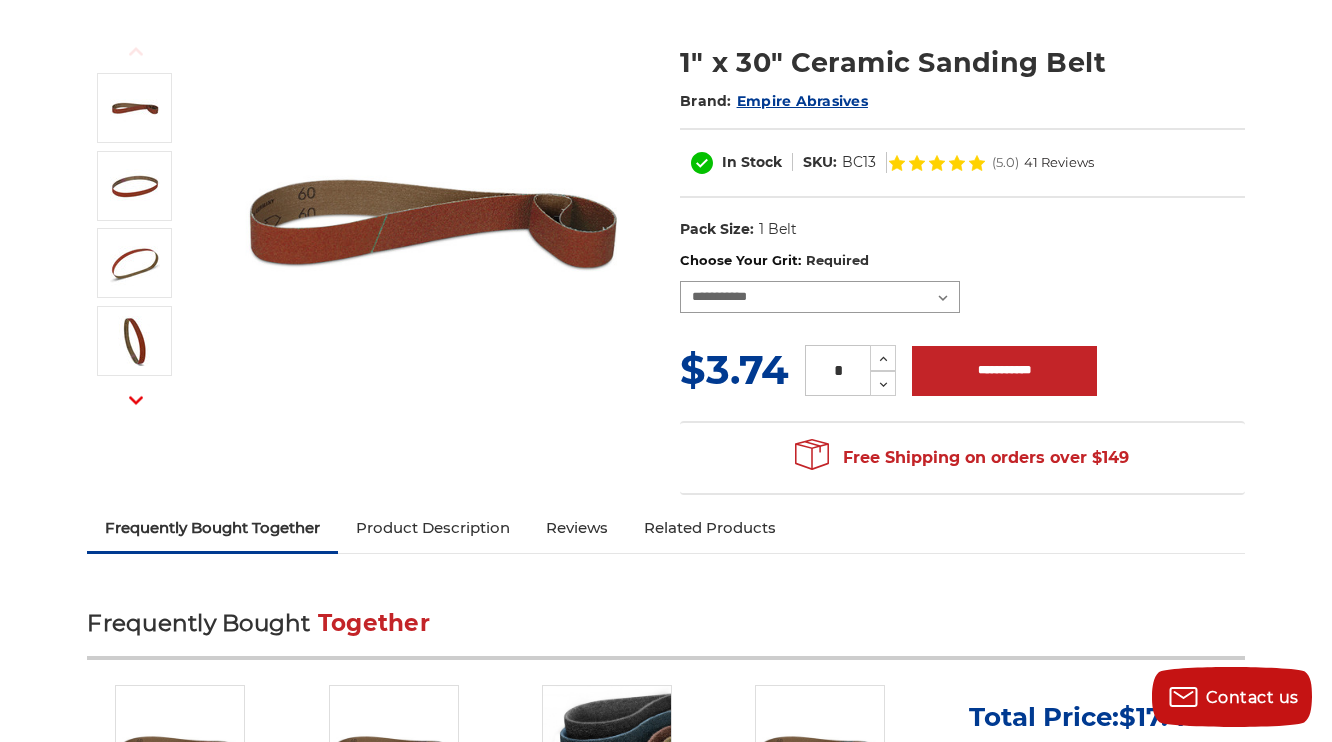click on "**********" at bounding box center [820, 297] 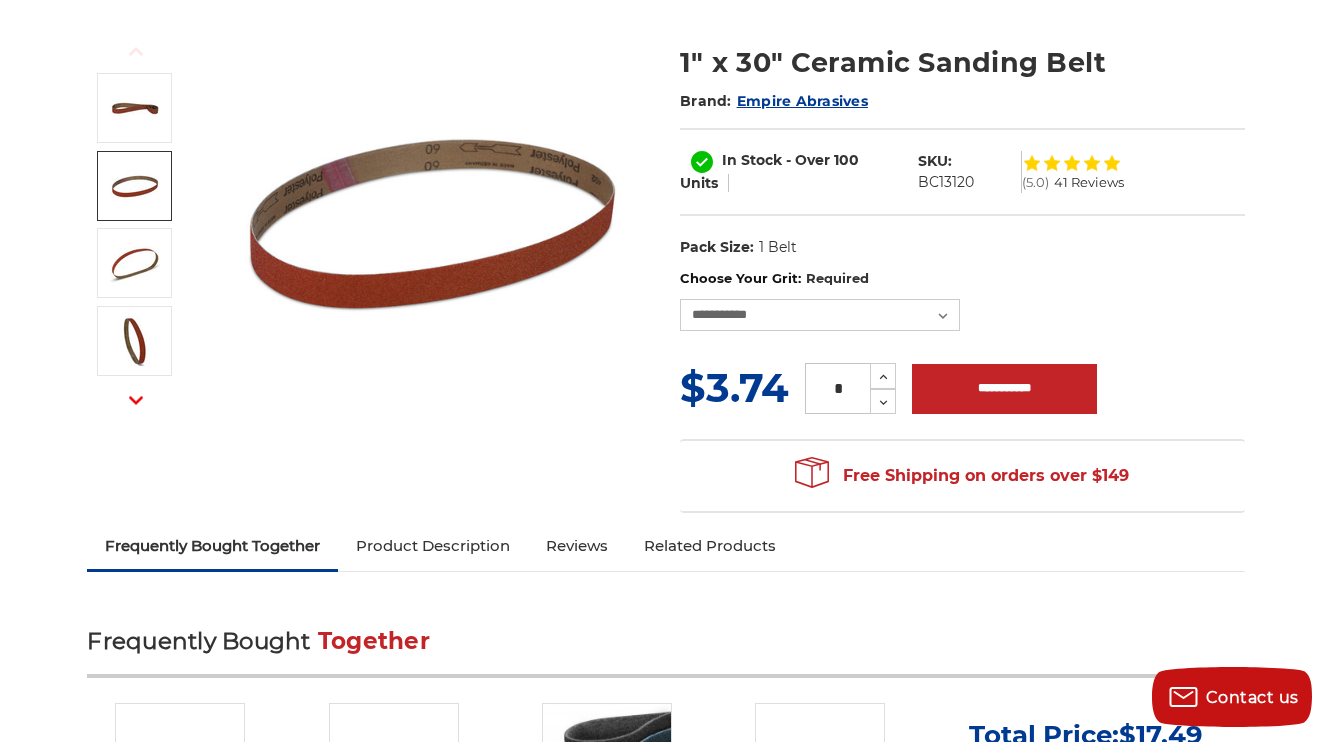 click at bounding box center [135, 186] 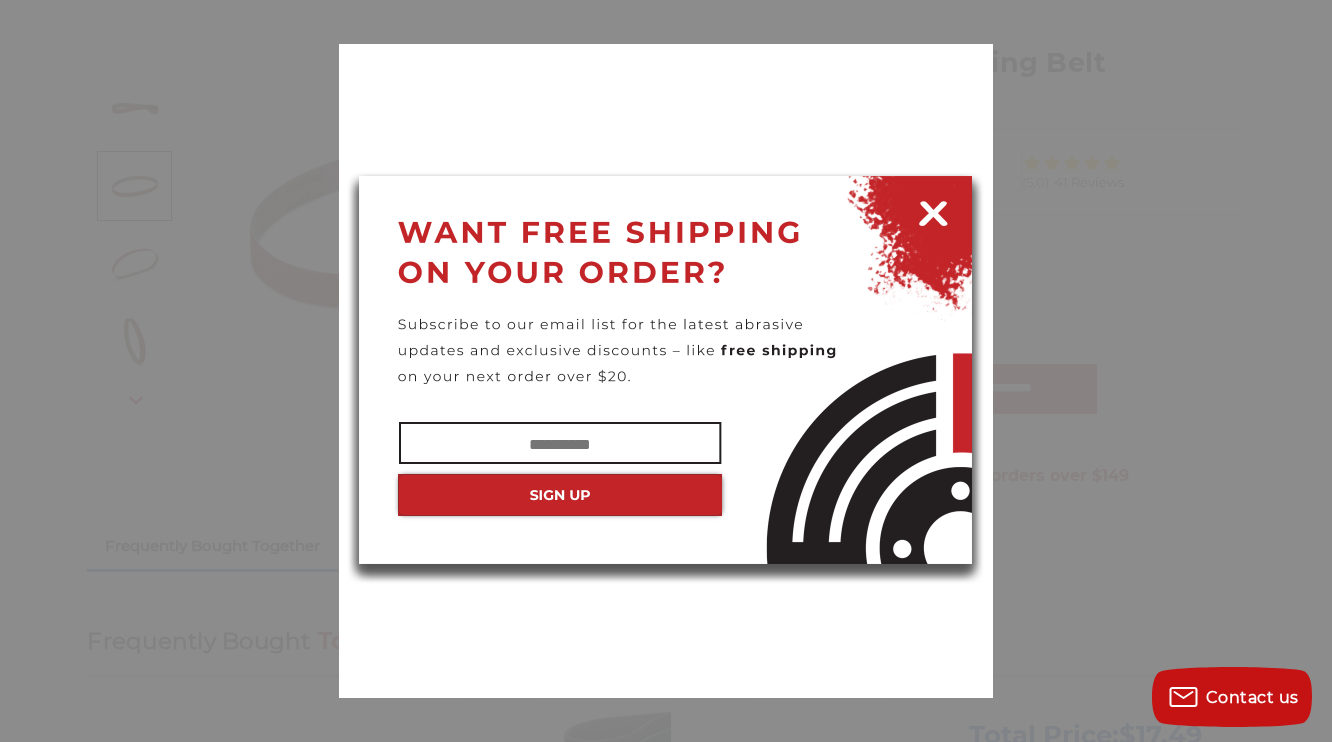 click at bounding box center [933, 210] 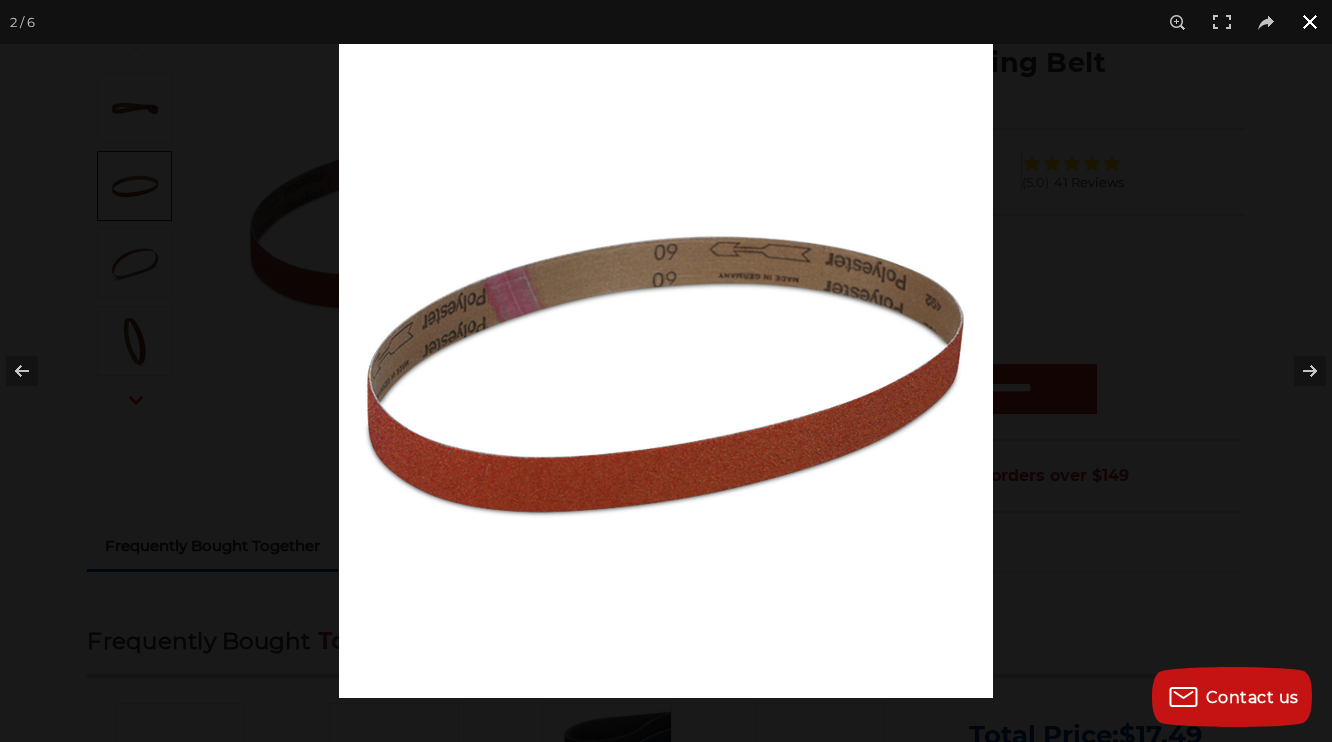 click at bounding box center (1310, 22) 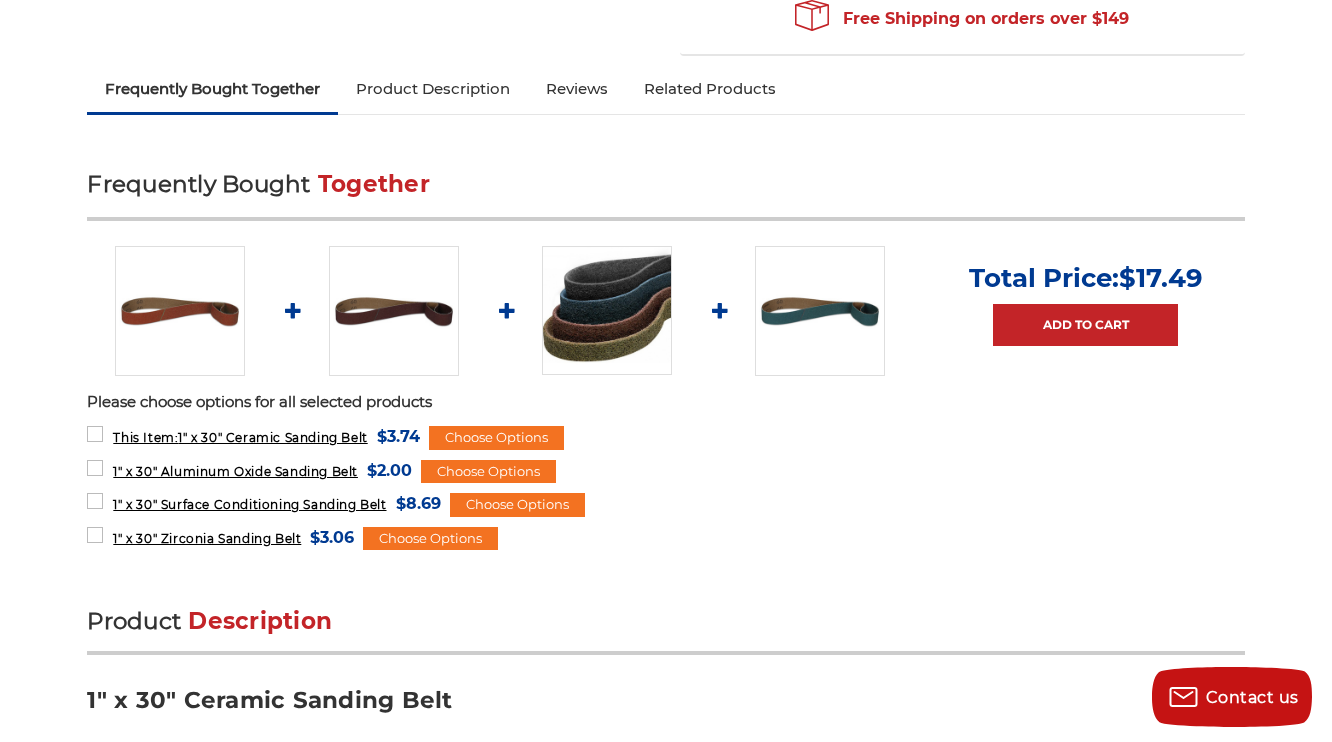 scroll, scrollTop: 720, scrollLeft: 0, axis: vertical 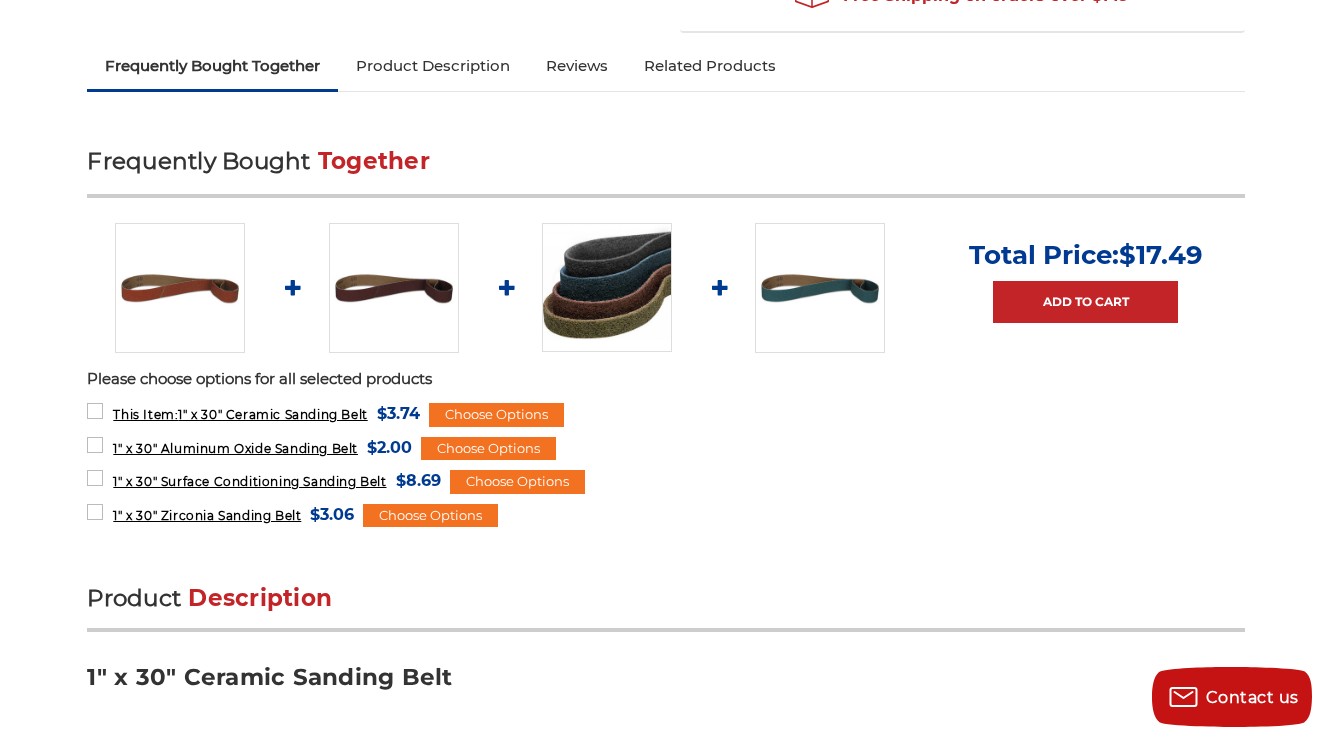 click at bounding box center [607, 288] 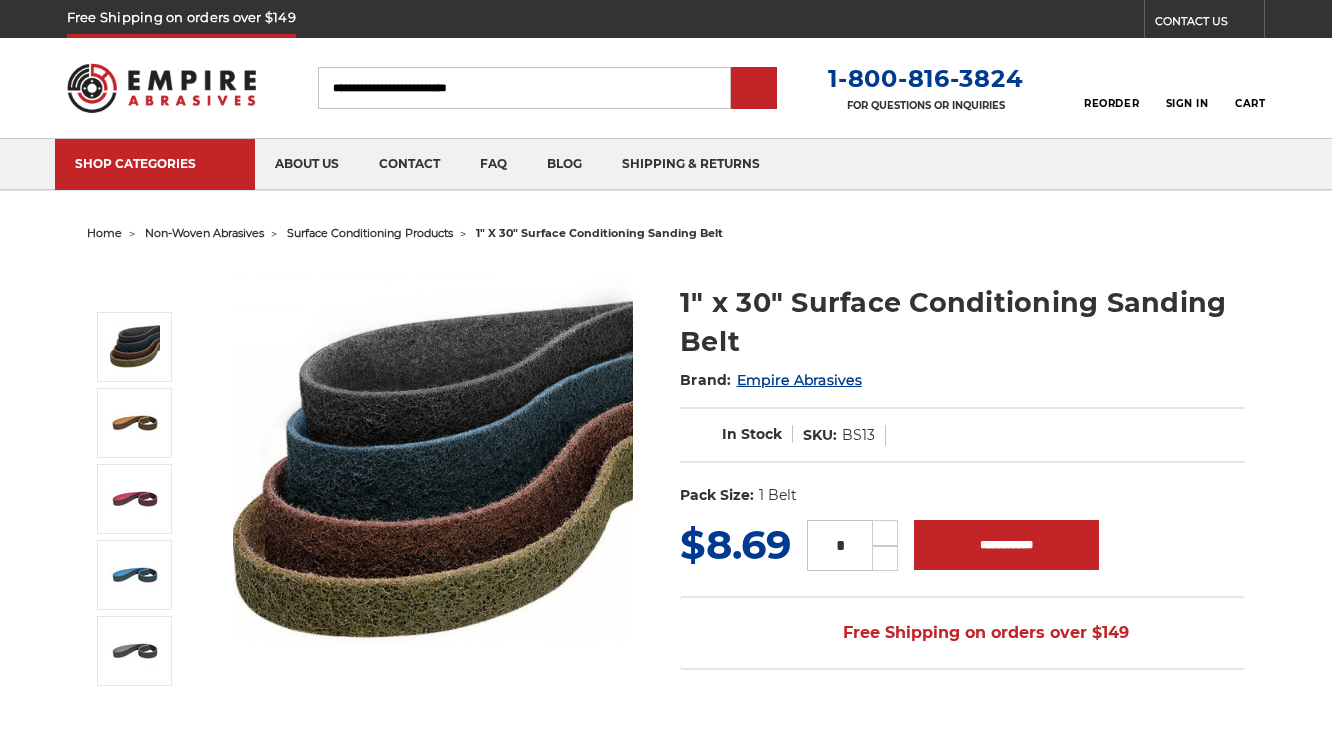 scroll, scrollTop: 0, scrollLeft: 0, axis: both 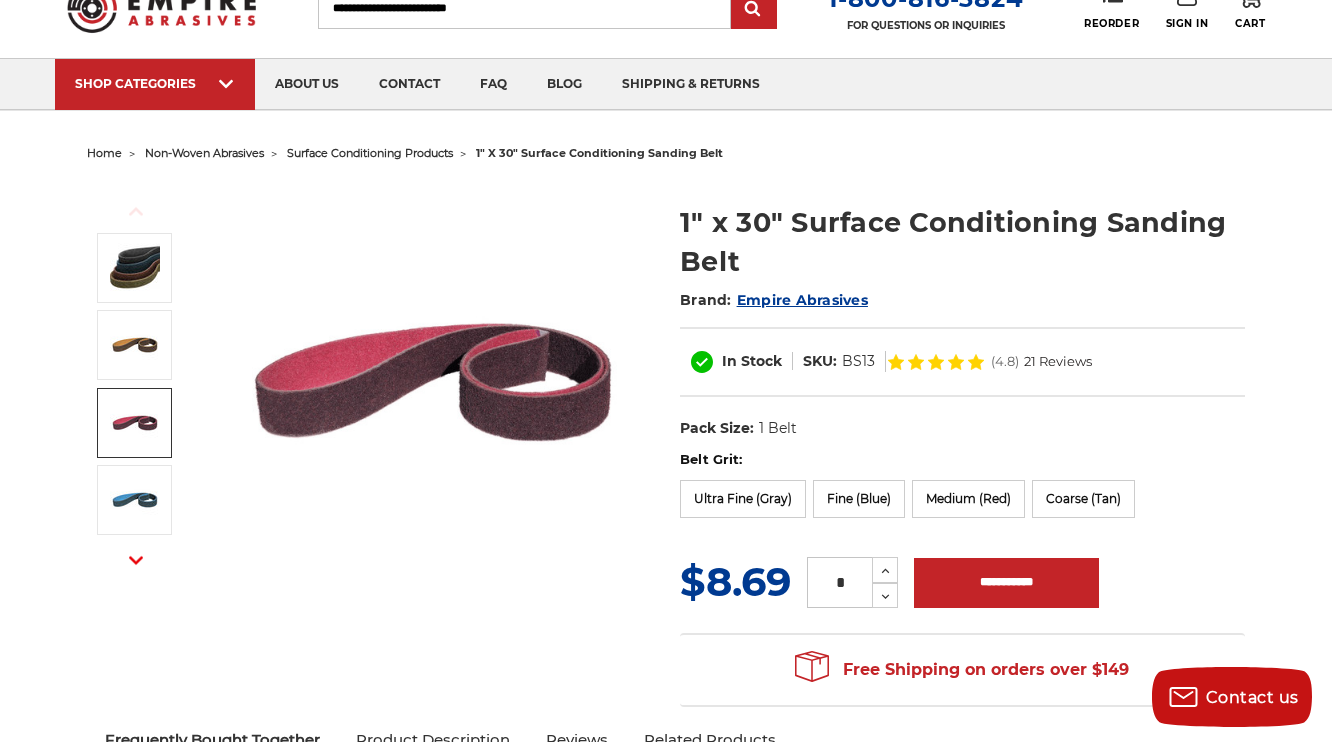 click on "surface conditioning products" at bounding box center (370, 153) 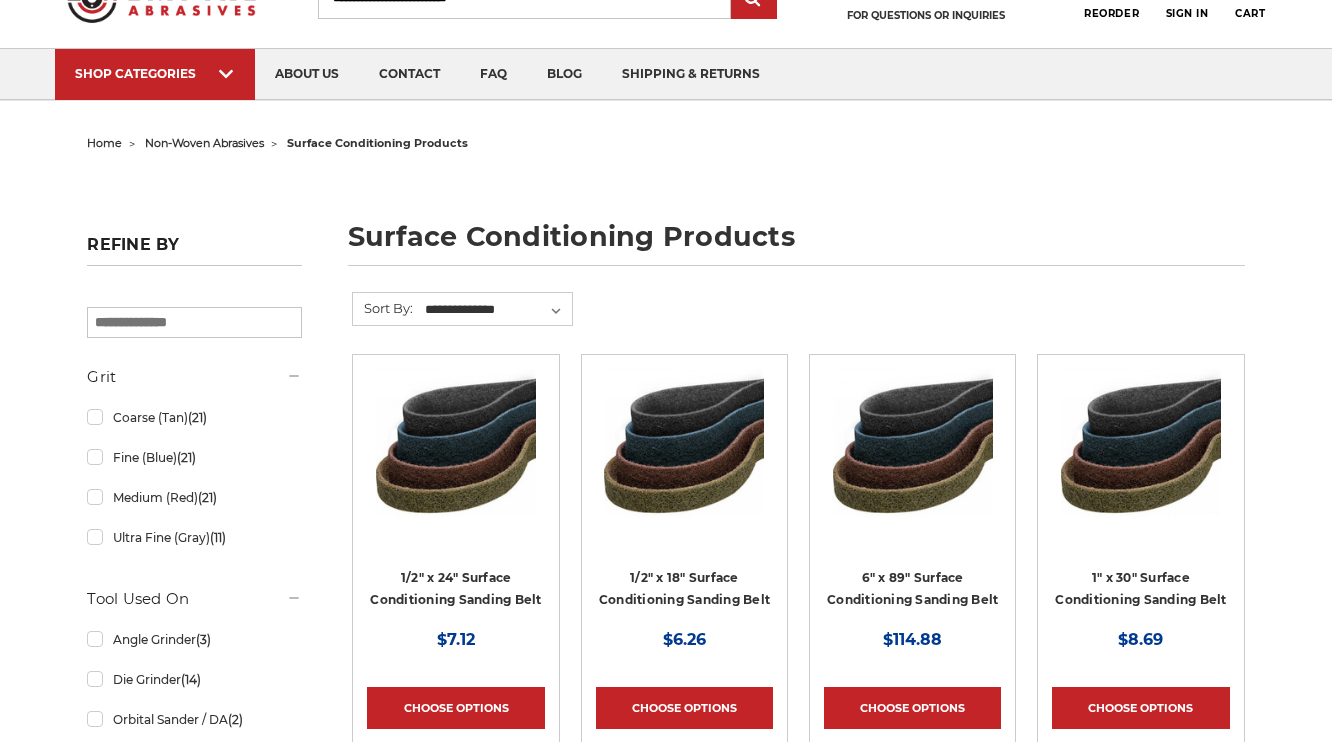 scroll, scrollTop: 320, scrollLeft: 0, axis: vertical 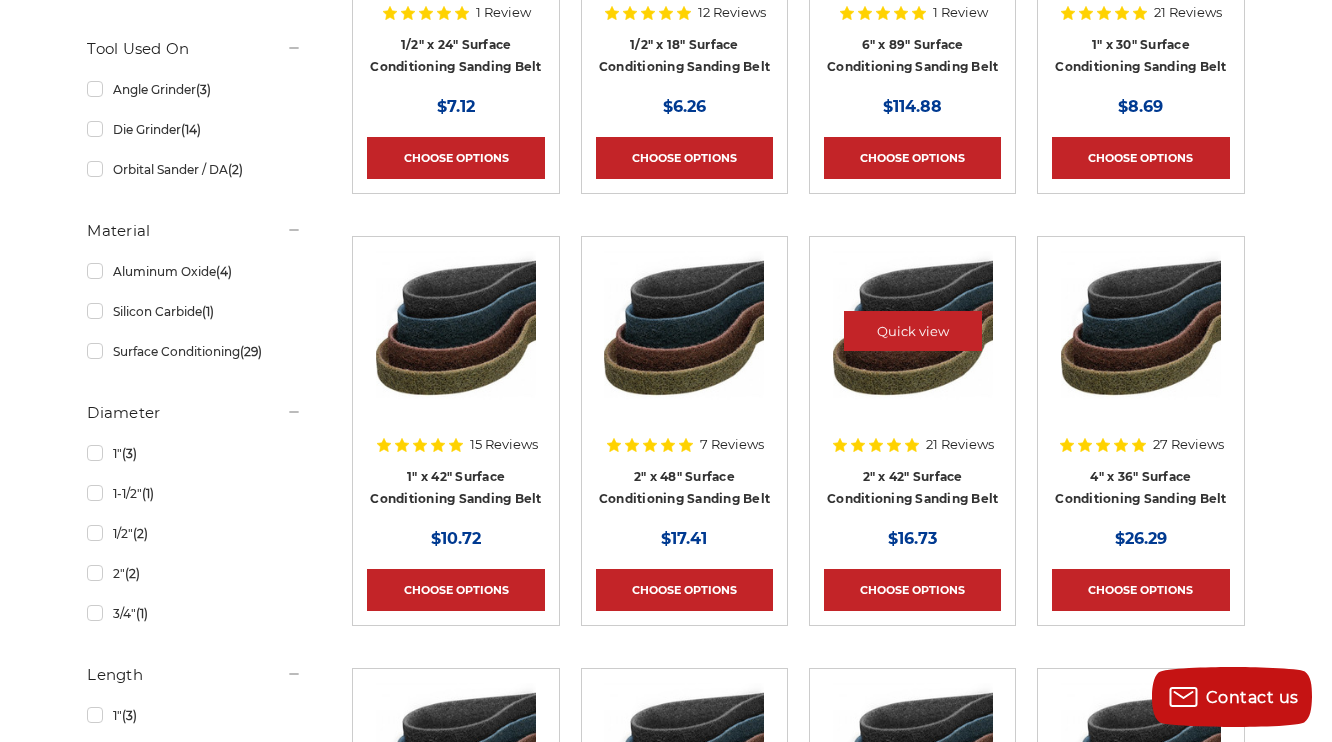 click at bounding box center [913, 331] 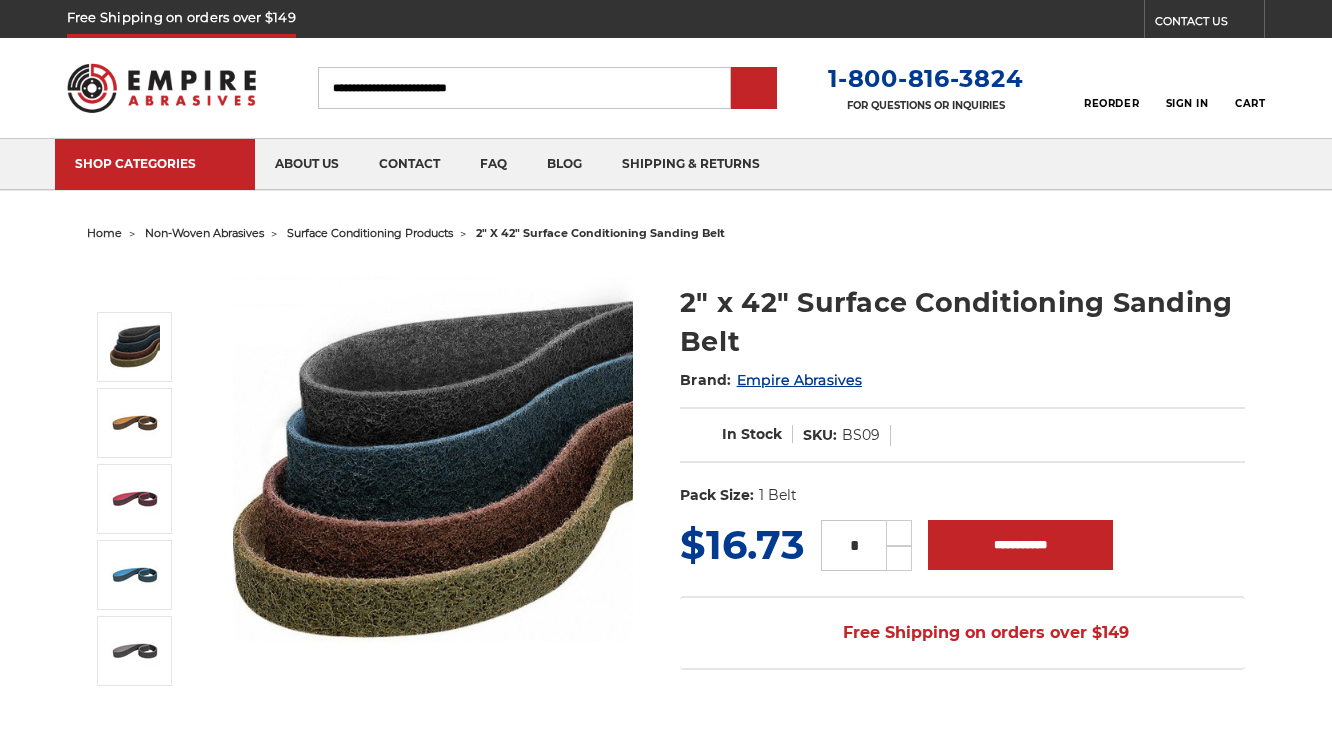 scroll, scrollTop: 0, scrollLeft: 0, axis: both 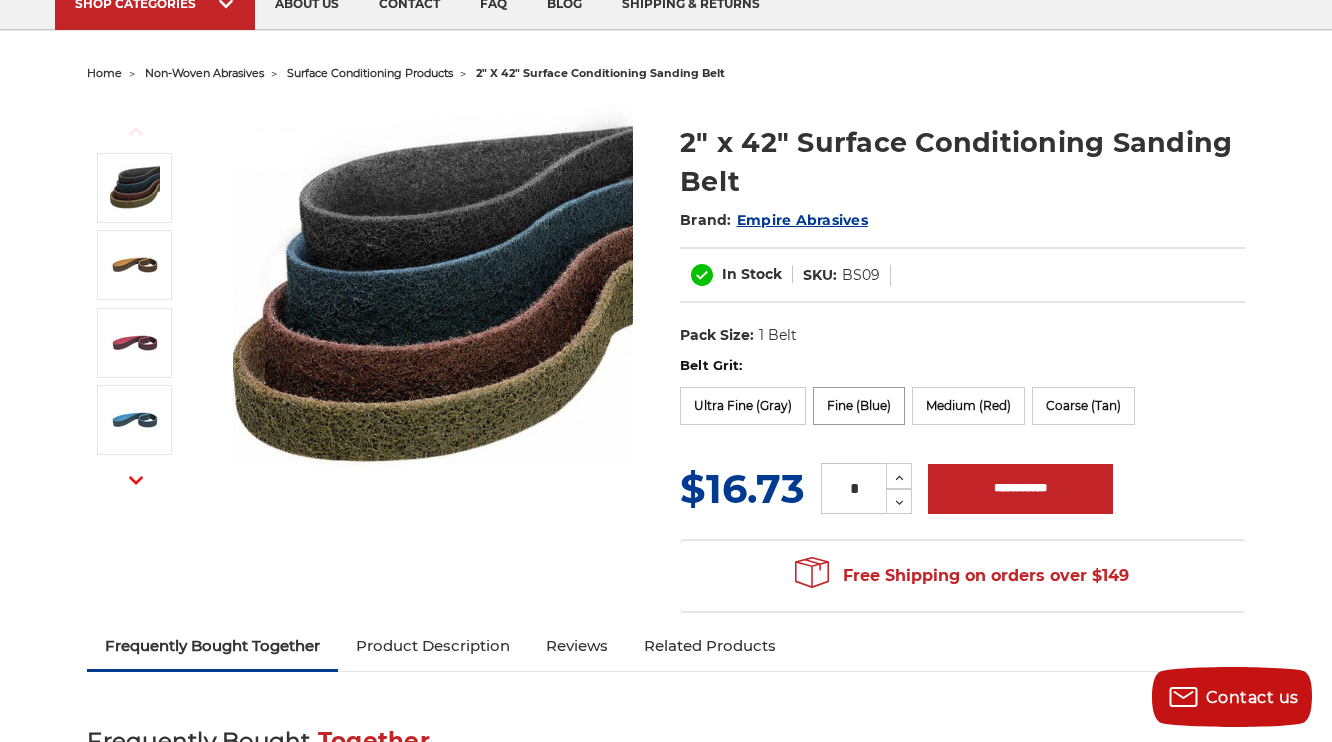 click on "Fine (Blue)" at bounding box center (859, 406) 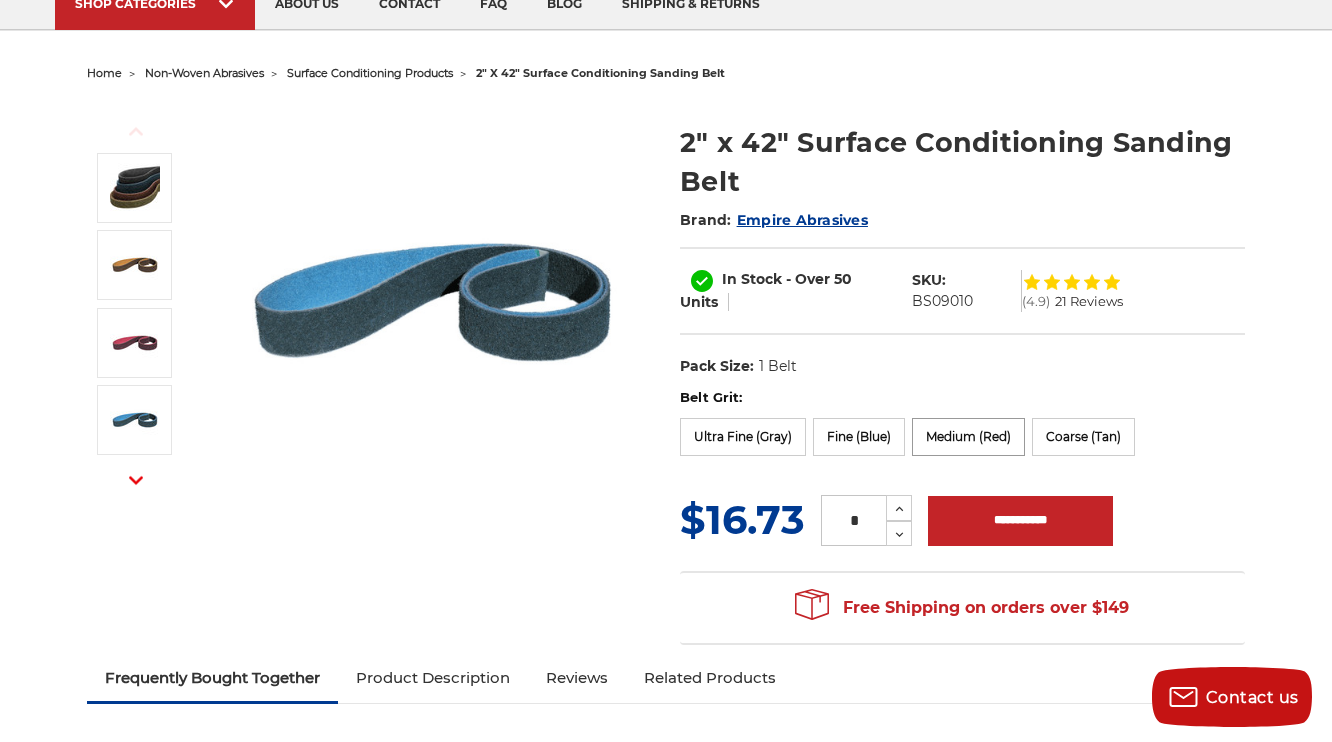 click on "Belt Grit:" at bounding box center [962, 398] 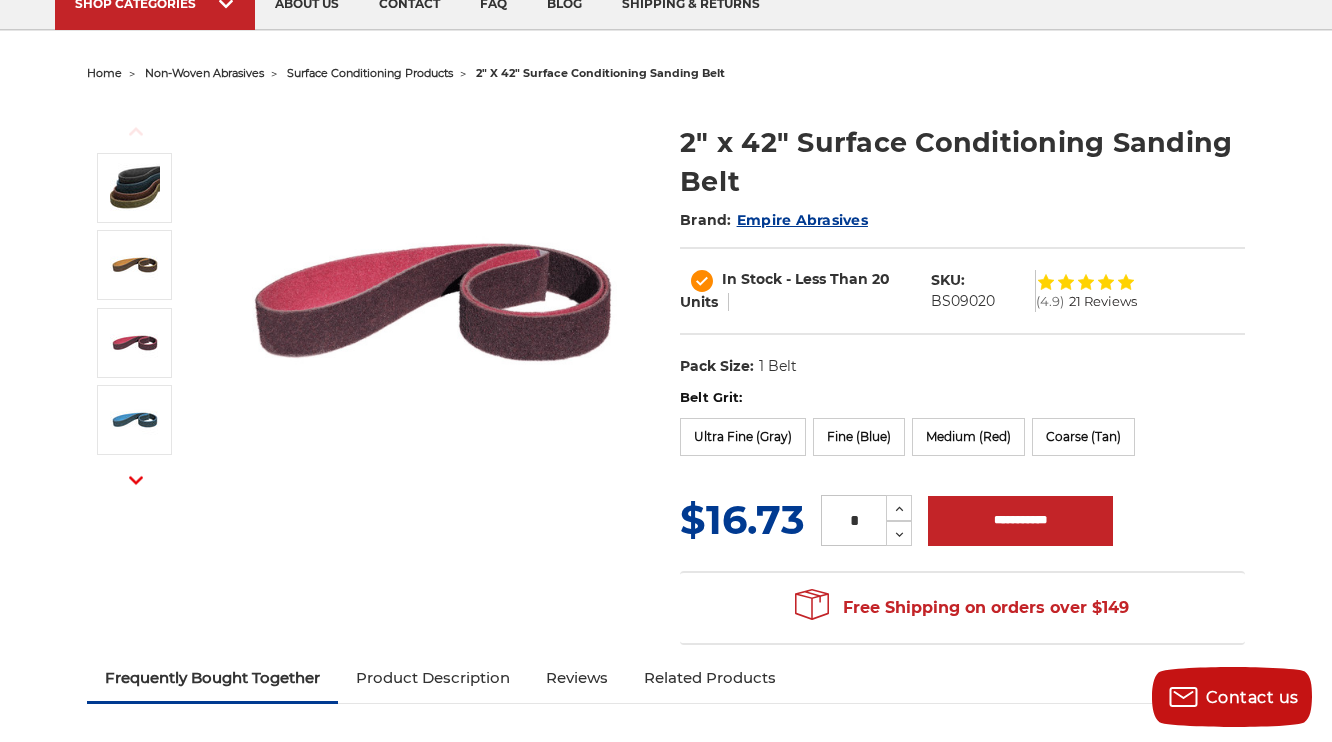 scroll, scrollTop: 0, scrollLeft: 0, axis: both 